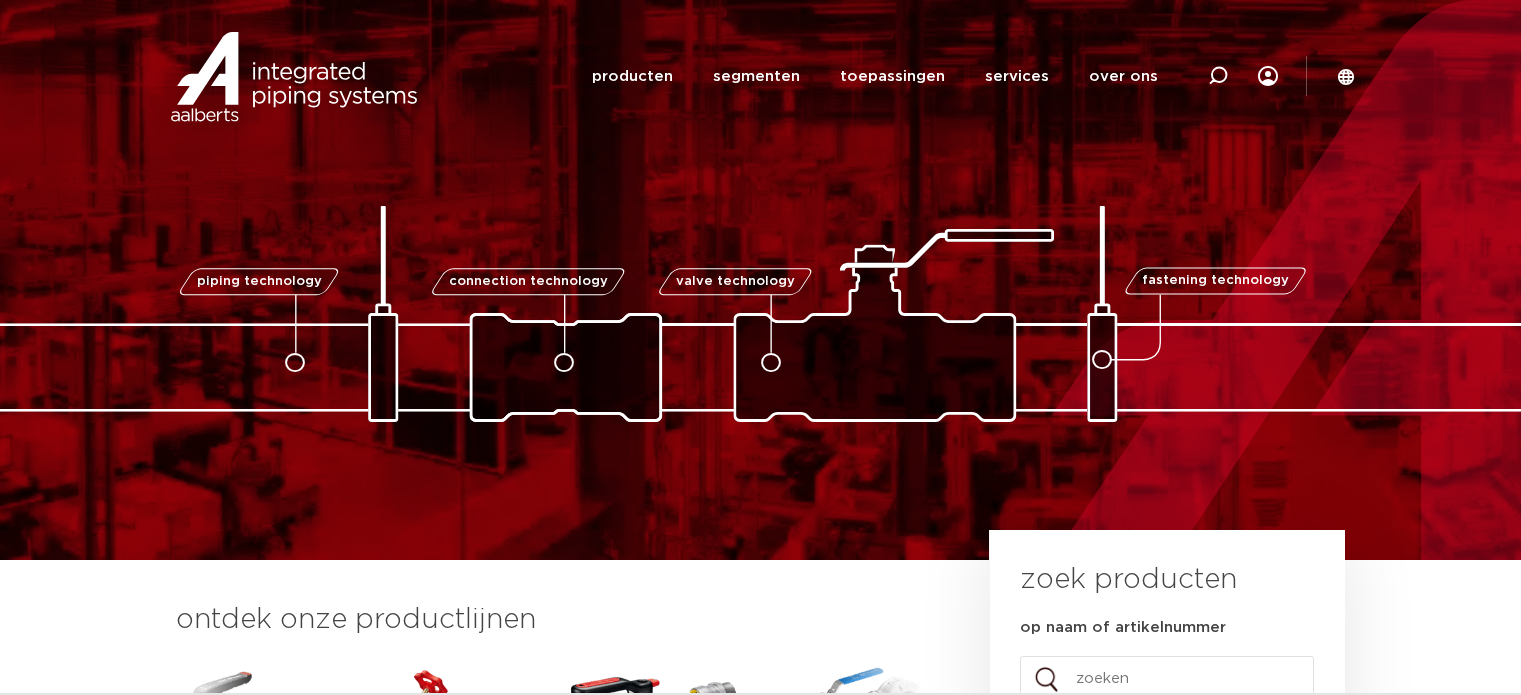 scroll, scrollTop: 0, scrollLeft: 0, axis: both 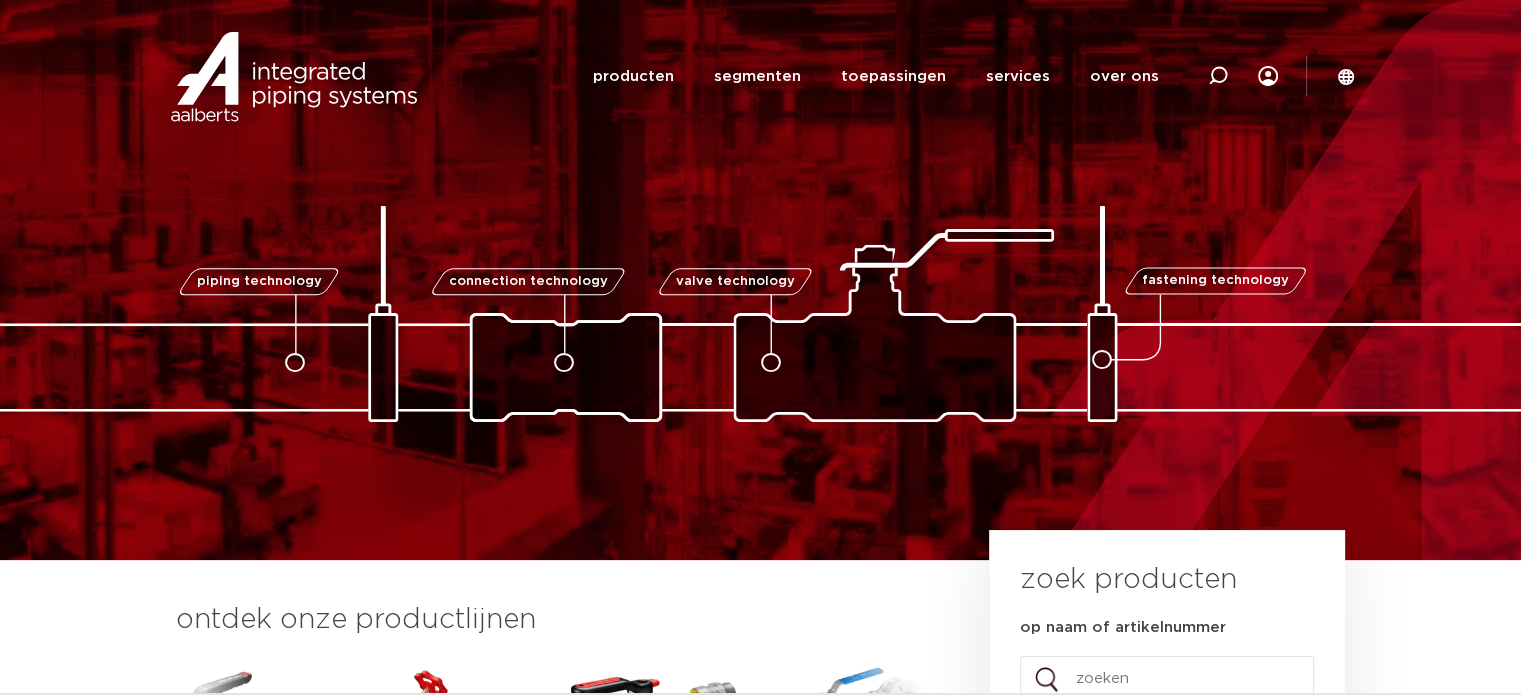 drag, startPoint x: 1214, startPoint y: 71, endPoint x: 1194, endPoint y: 71, distance: 20 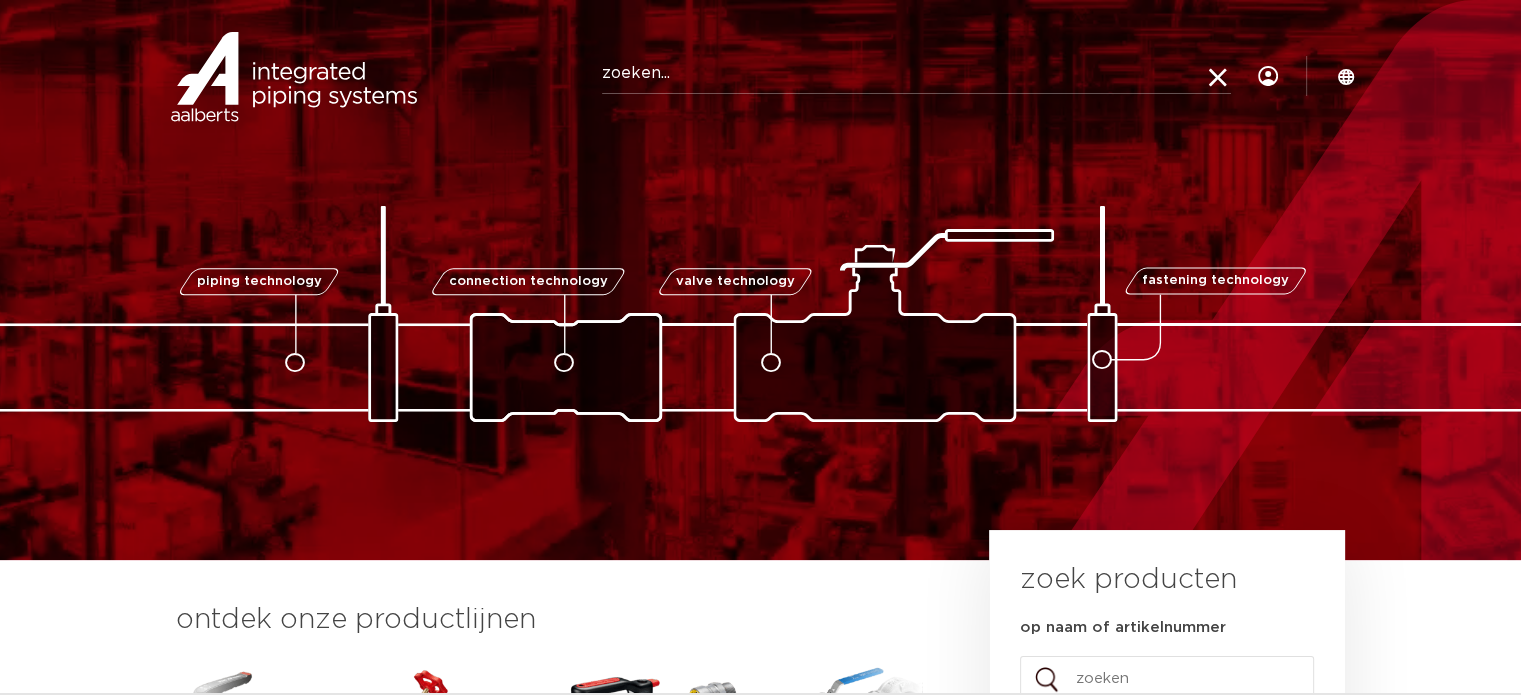 click on "Zoeken" at bounding box center (916, 74) 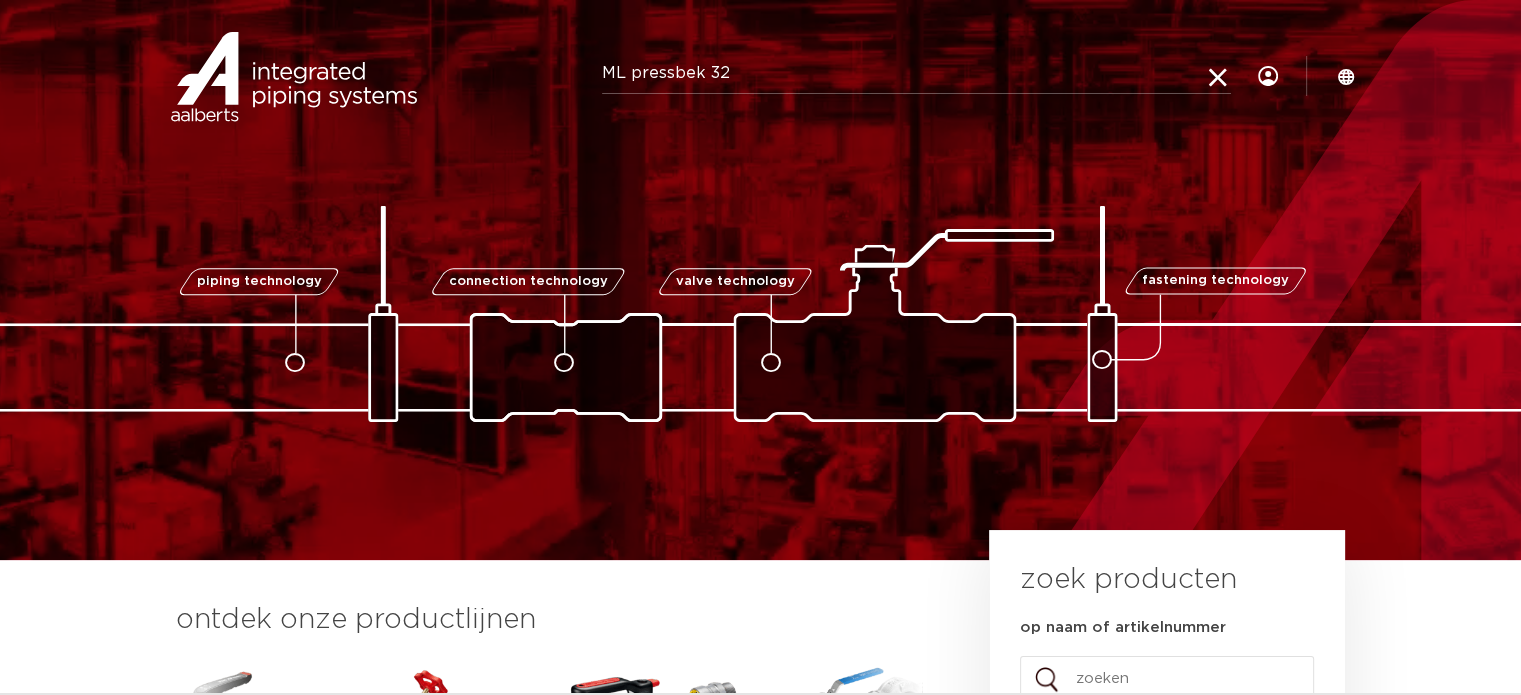 type on "ML pressbek 32" 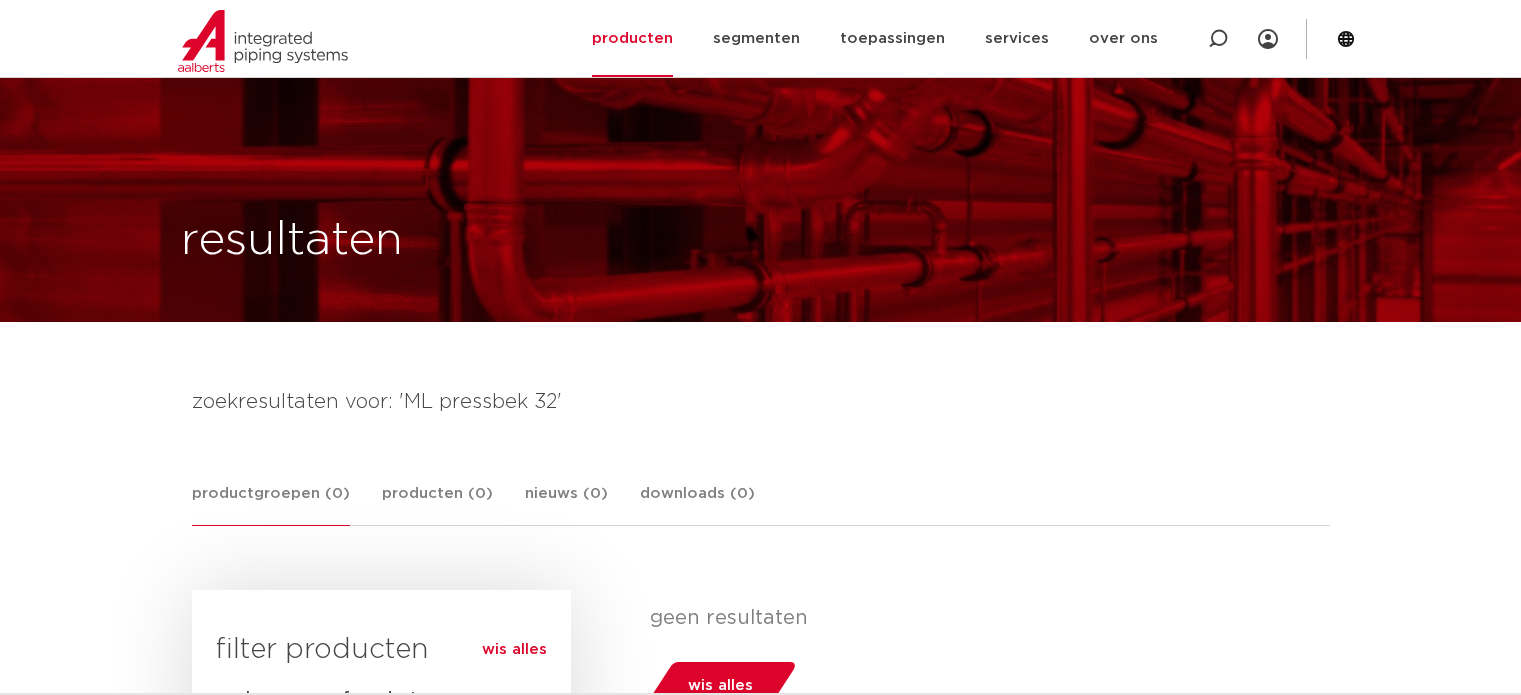 scroll, scrollTop: 300, scrollLeft: 0, axis: vertical 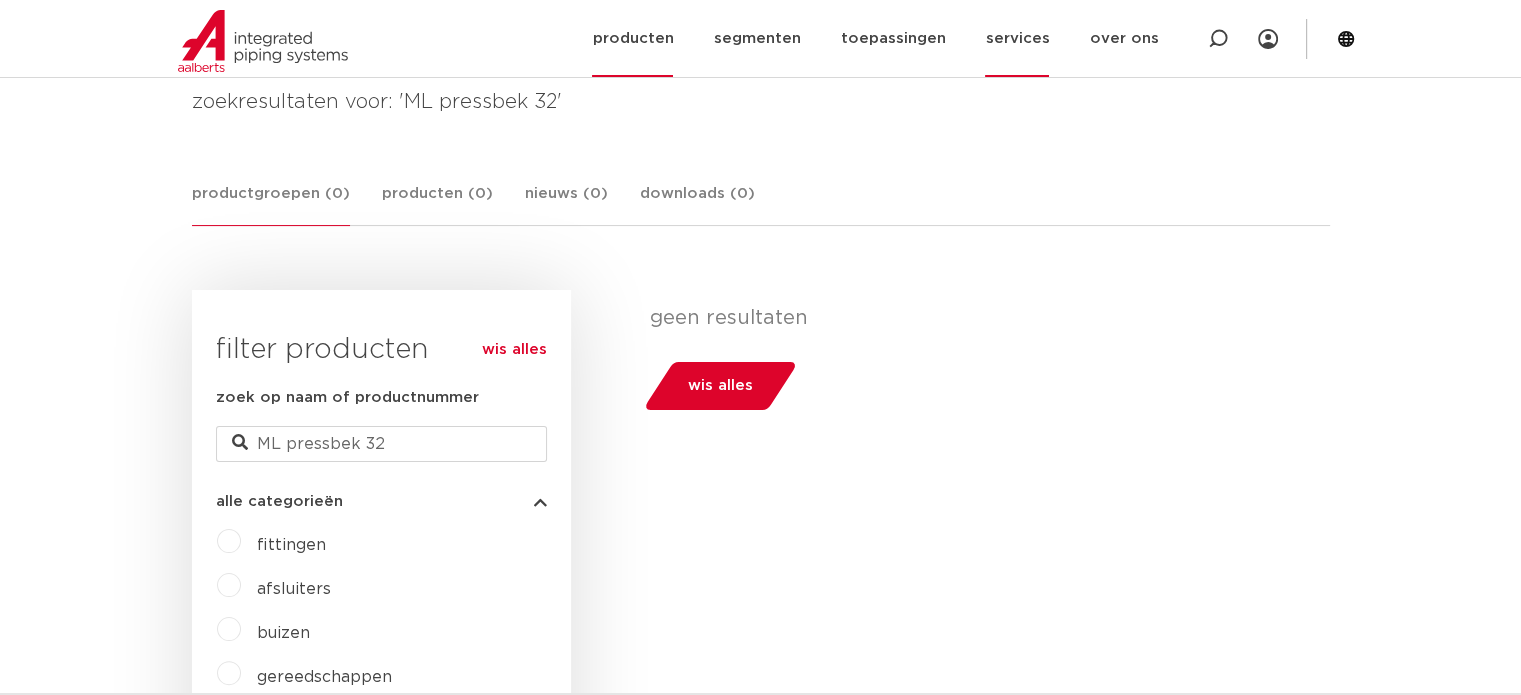 click on "services" 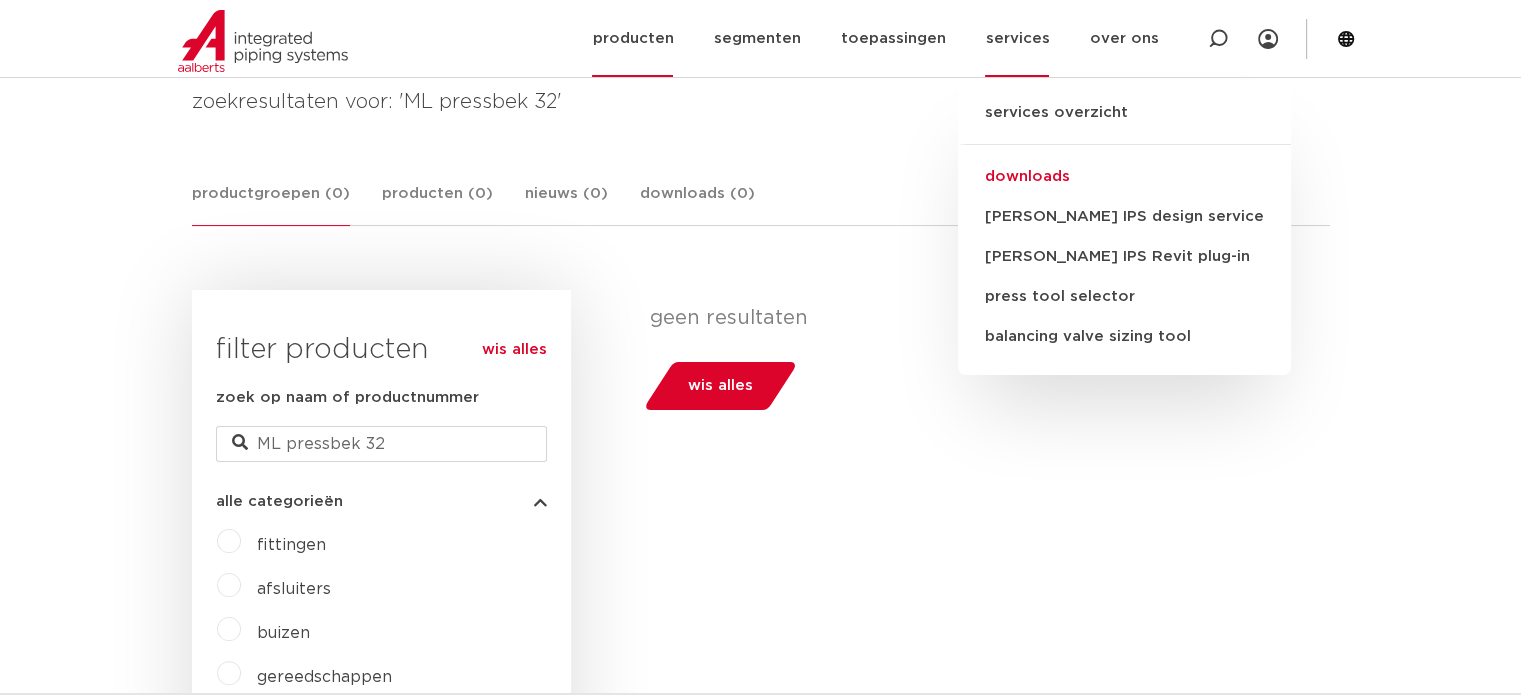 click on "downloads" 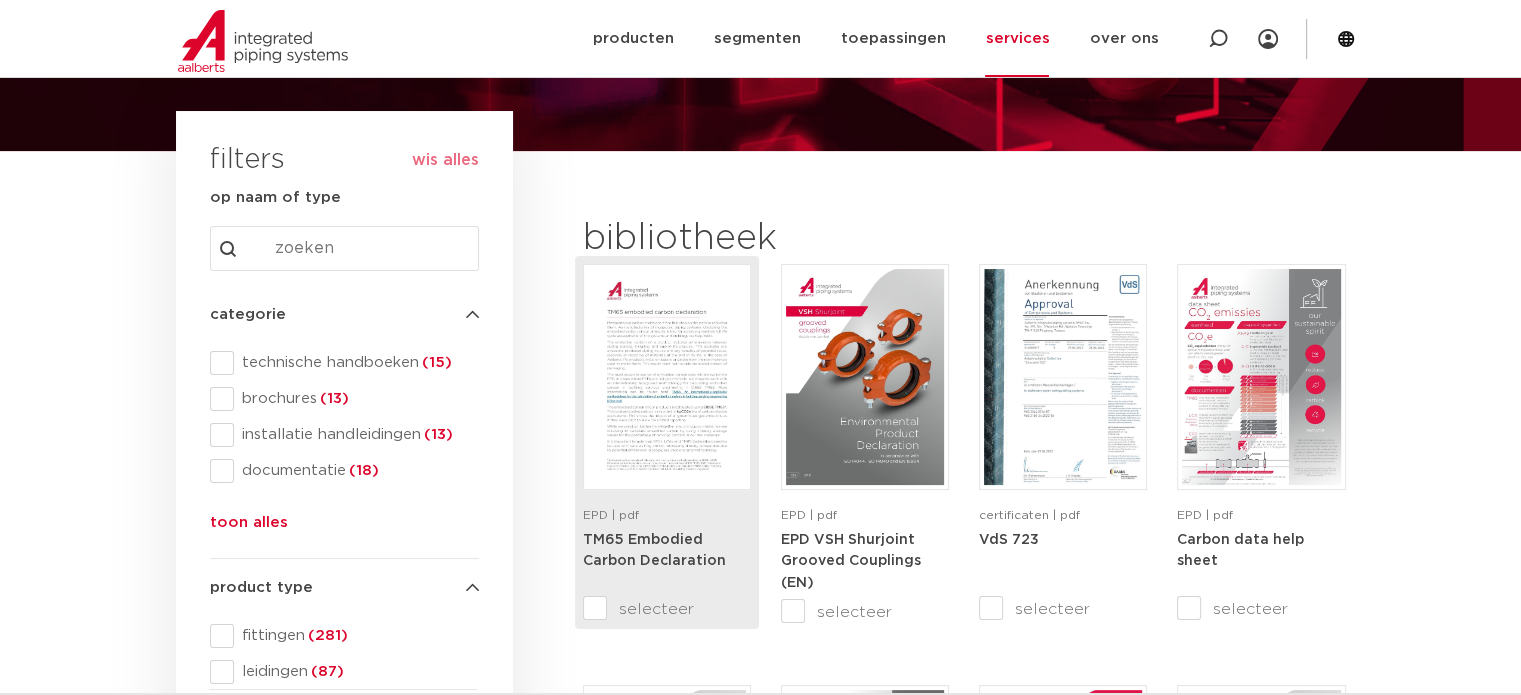 scroll, scrollTop: 200, scrollLeft: 0, axis: vertical 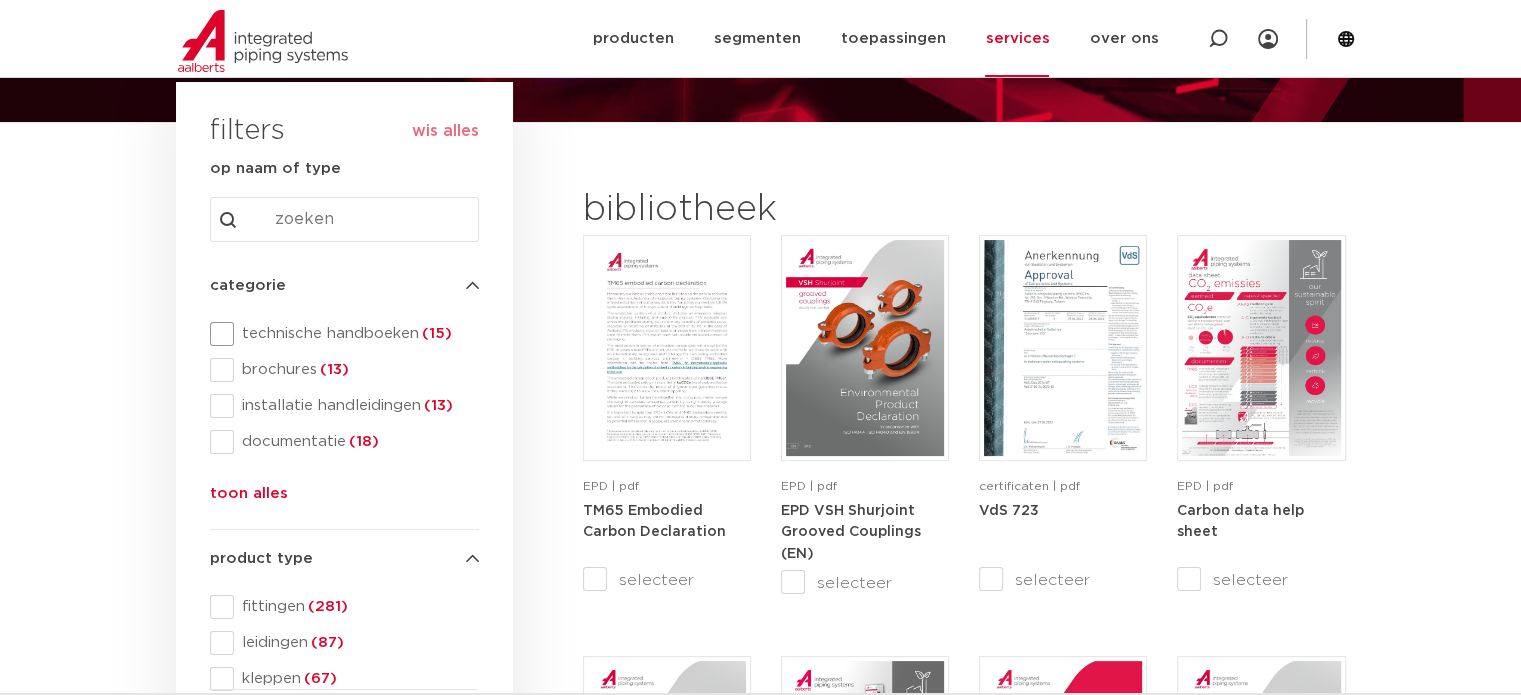 click at bounding box center [222, 334] 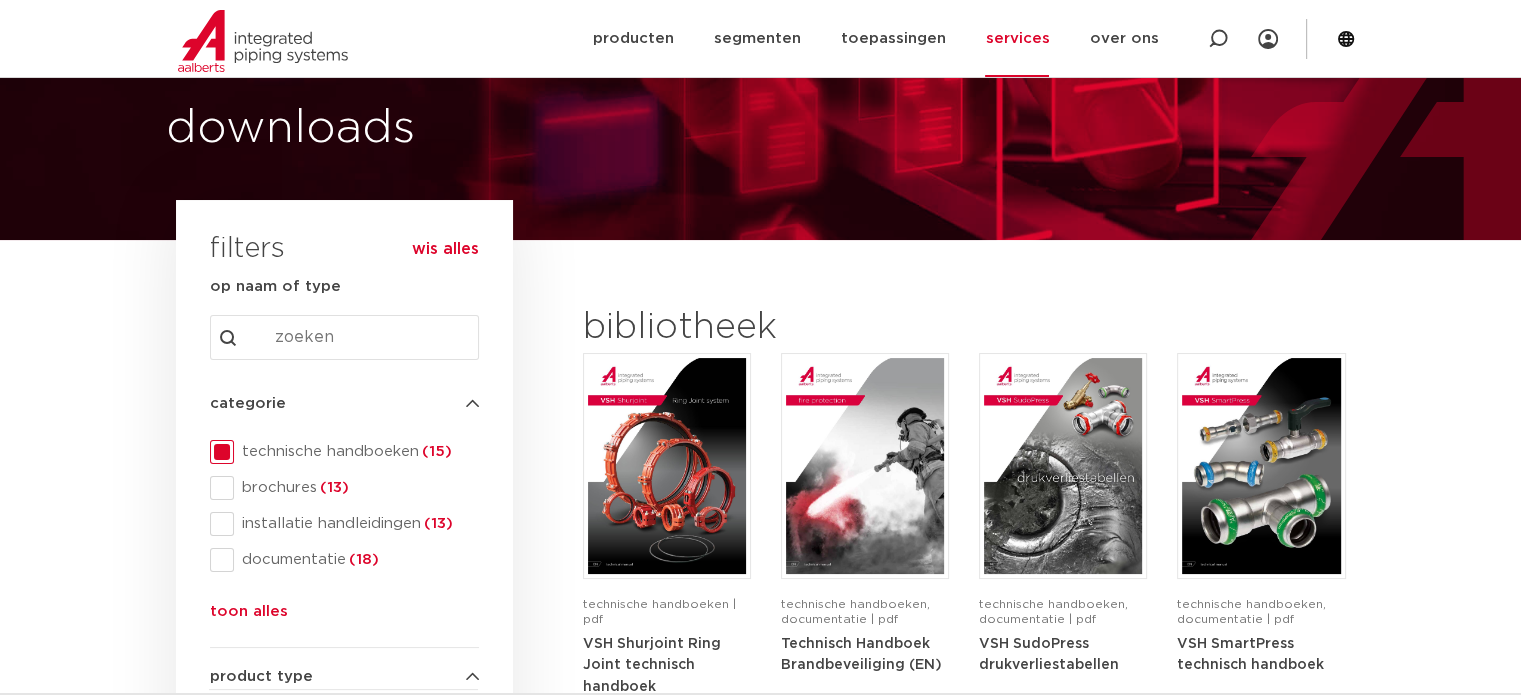 scroll, scrollTop: 0, scrollLeft: 0, axis: both 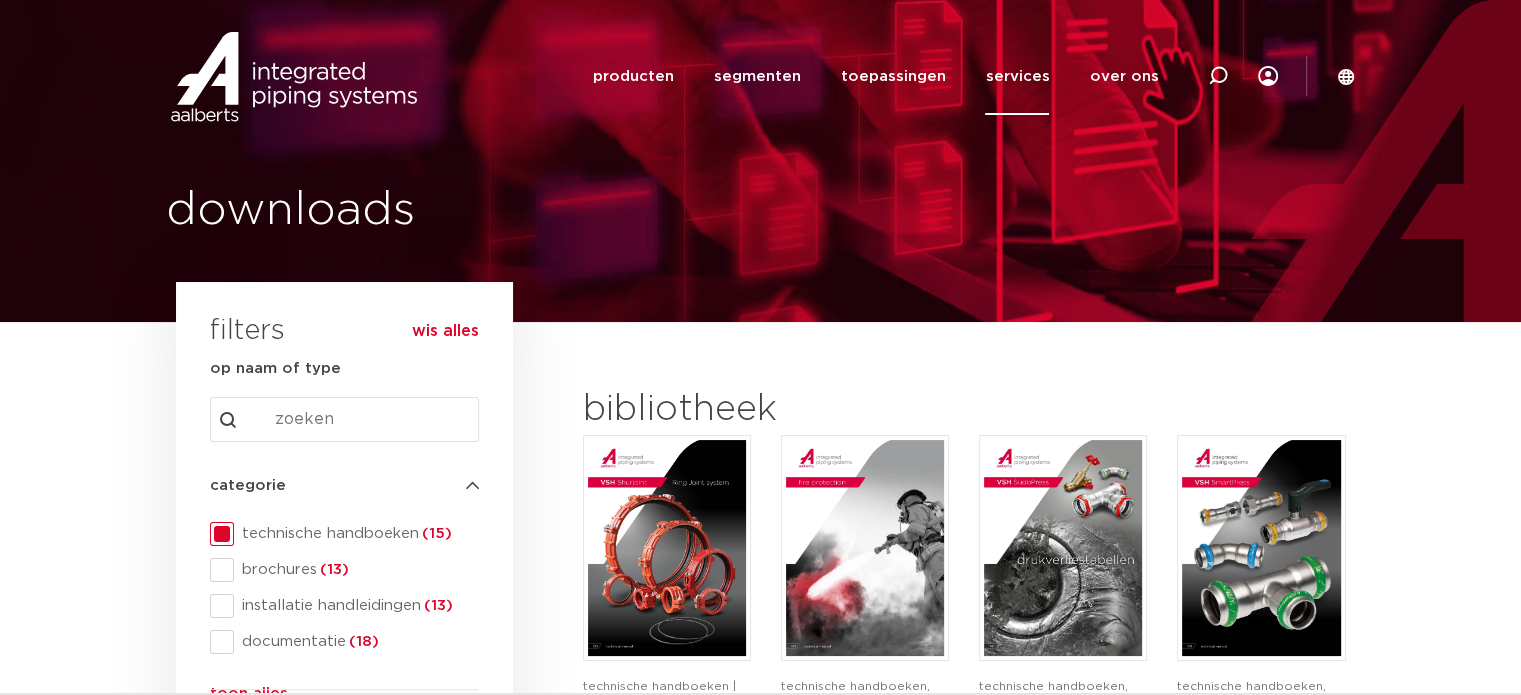 click at bounding box center (294, 77) 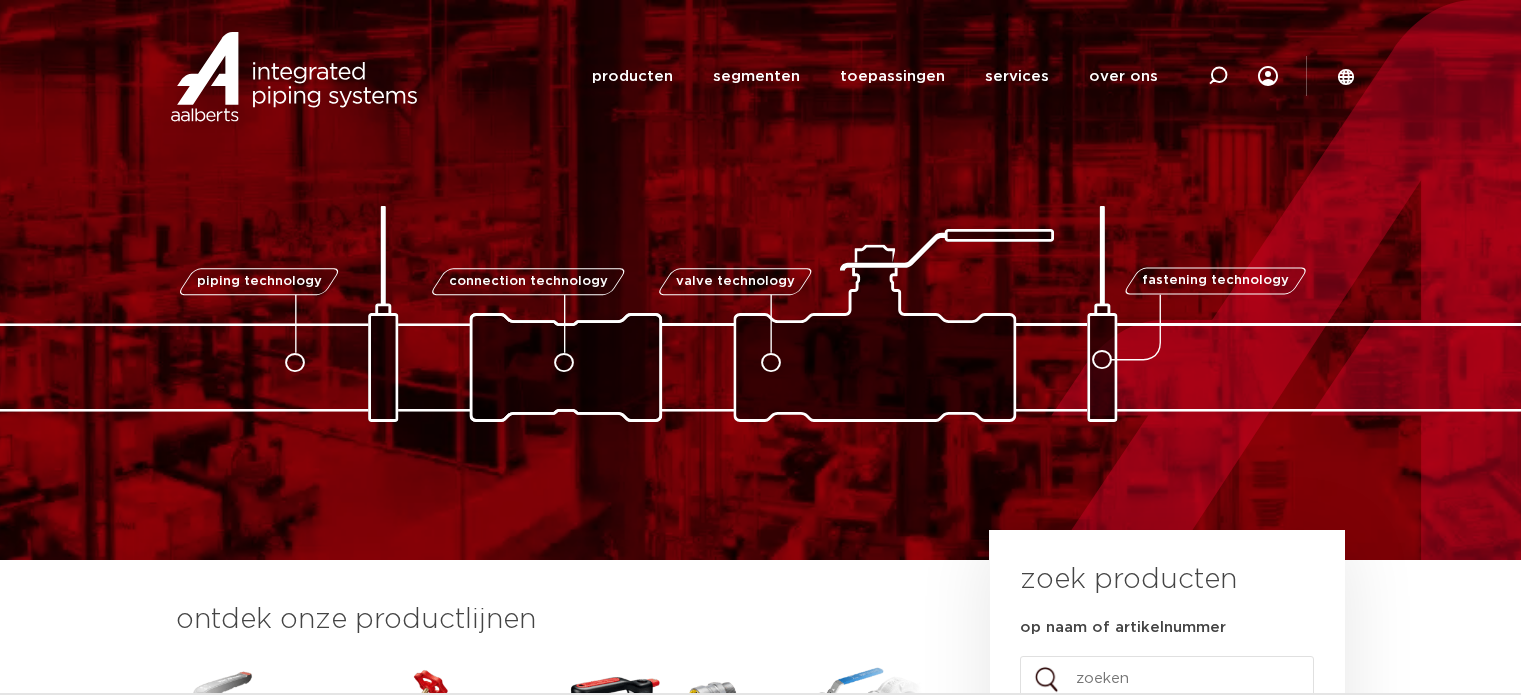 scroll, scrollTop: 0, scrollLeft: 0, axis: both 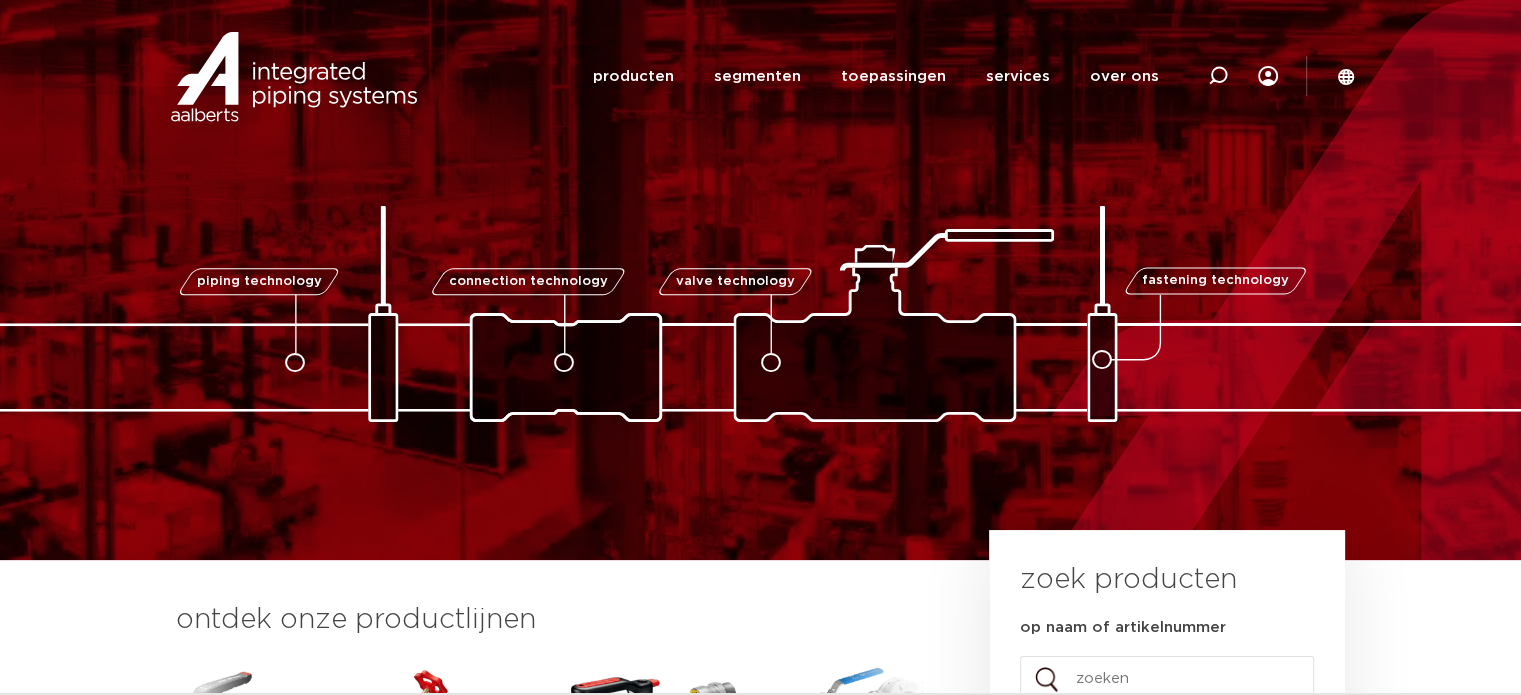 click 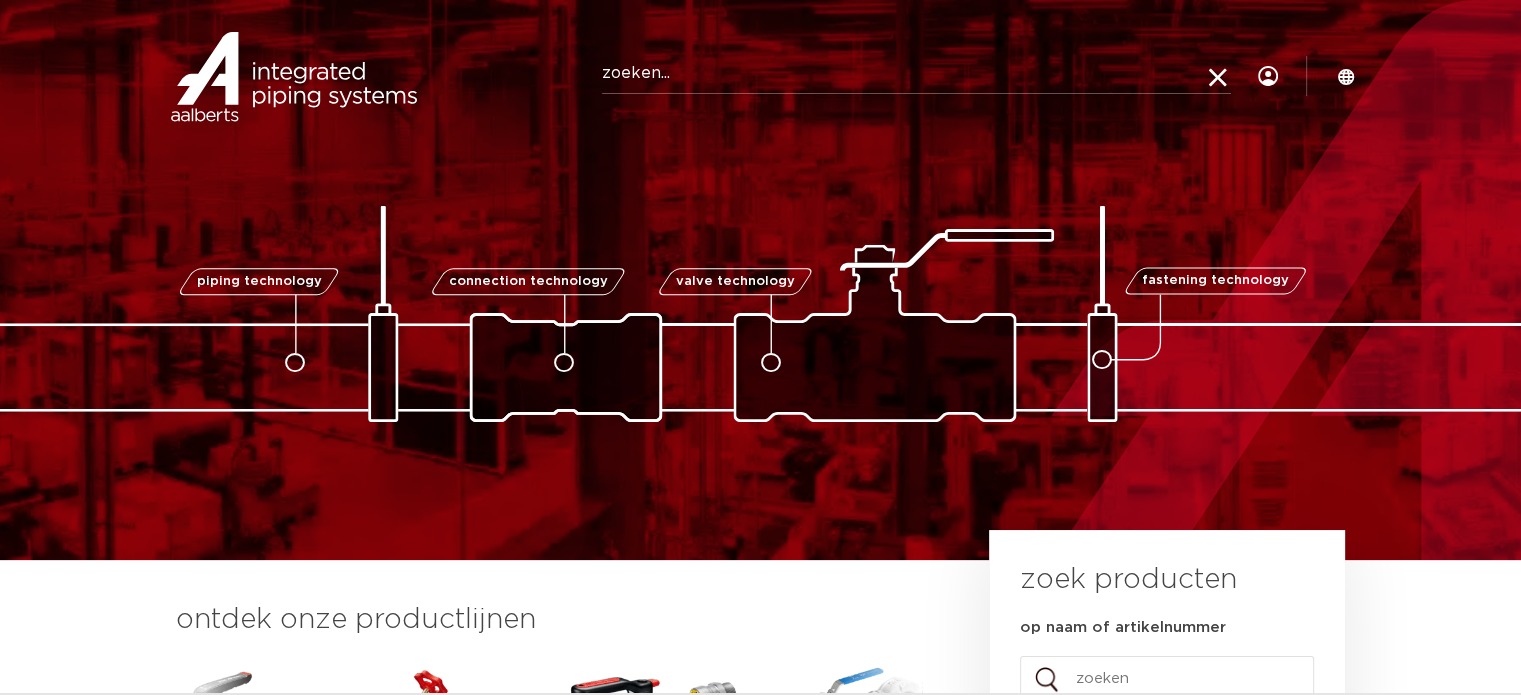paste on "123460468" 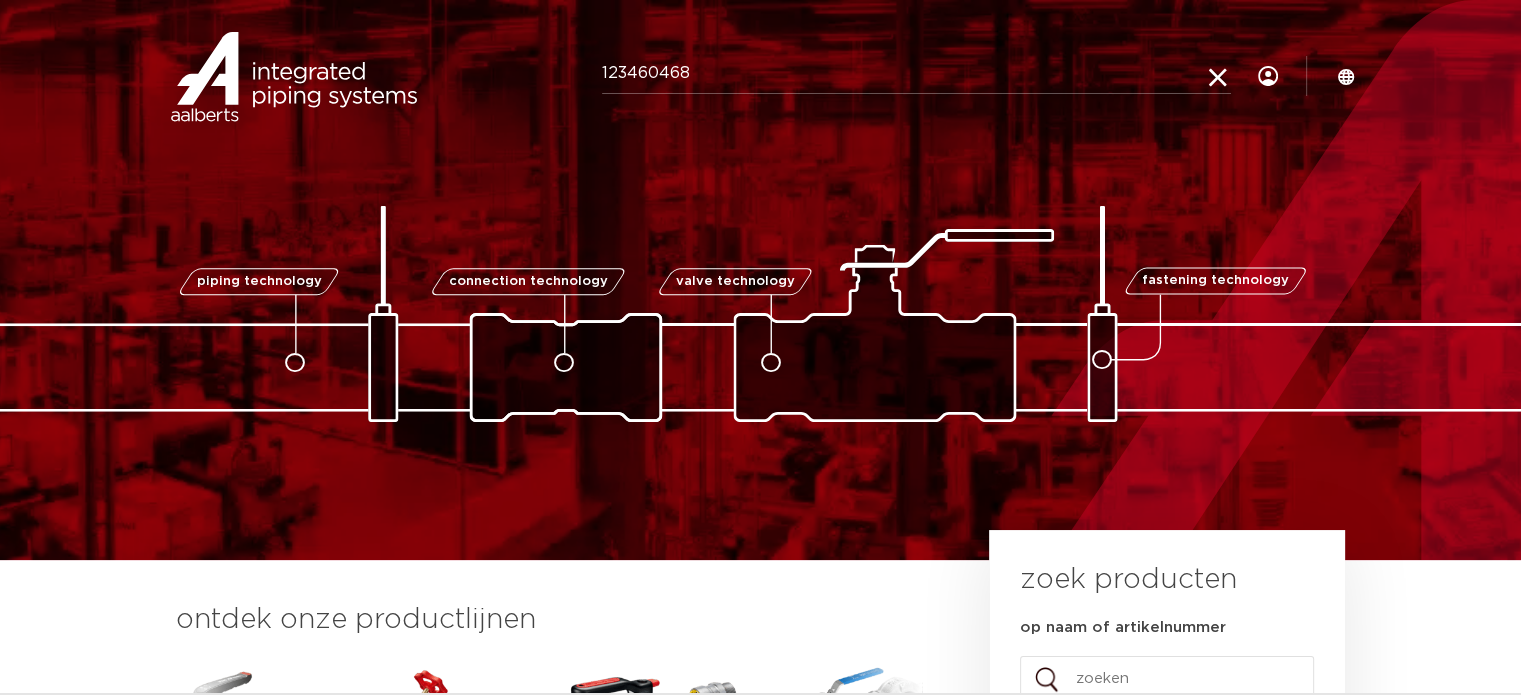 type on "123460468" 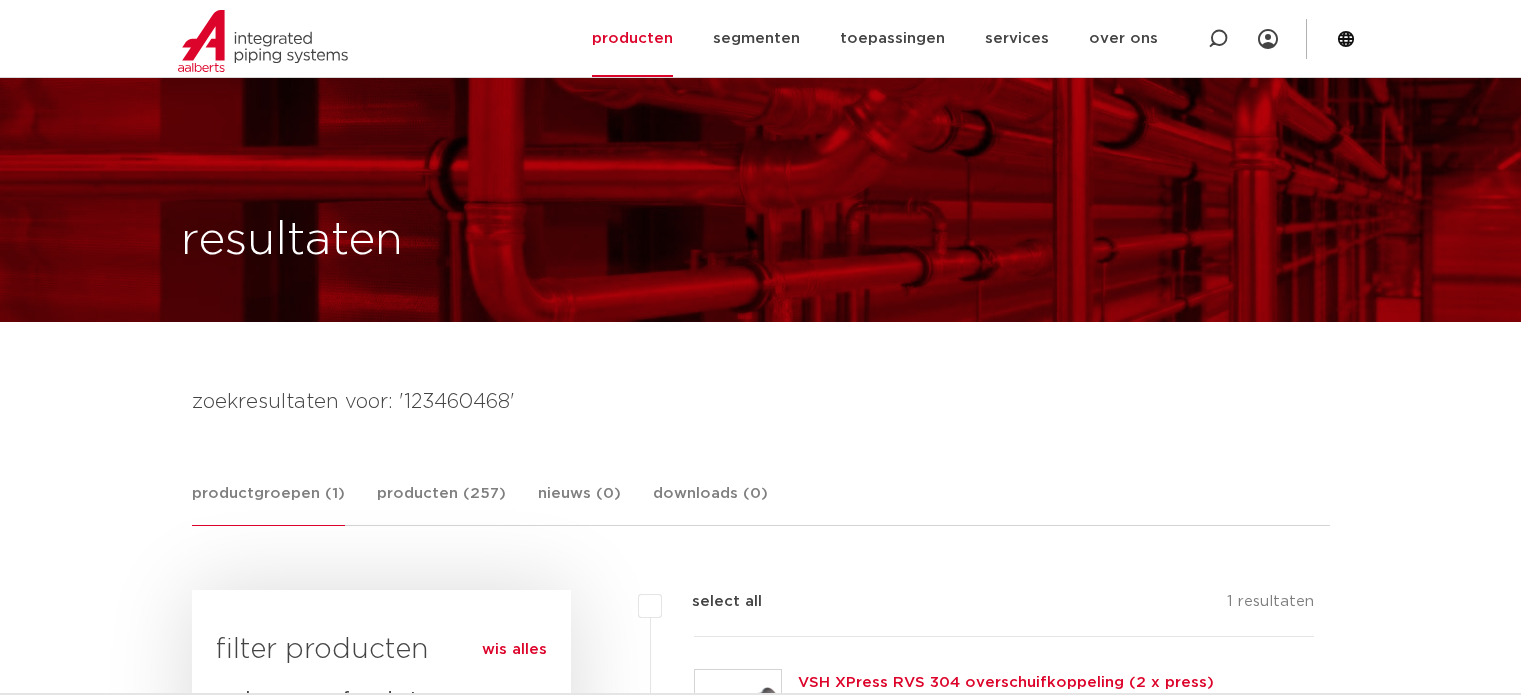 scroll, scrollTop: 300, scrollLeft: 0, axis: vertical 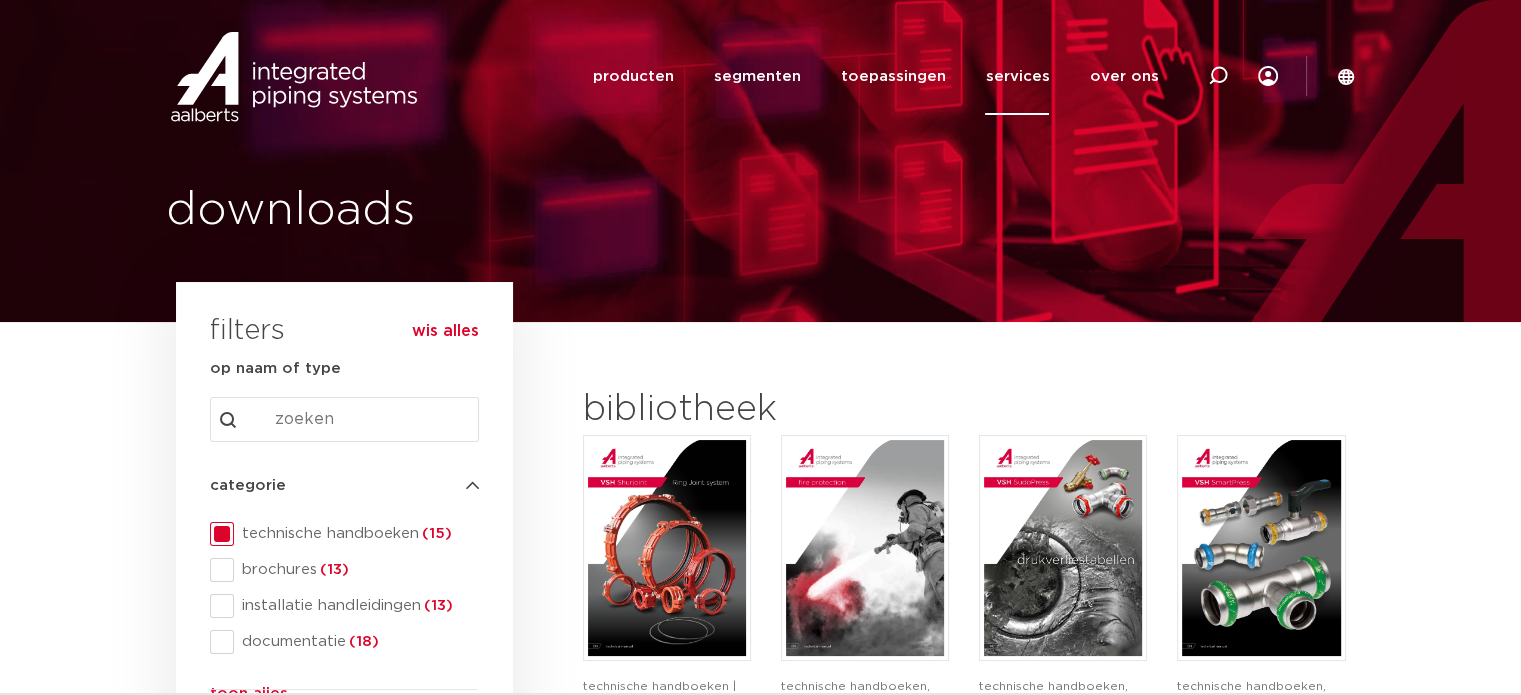 drag, startPoint x: 1226, startPoint y: 68, endPoint x: 1034, endPoint y: 139, distance: 204.7071 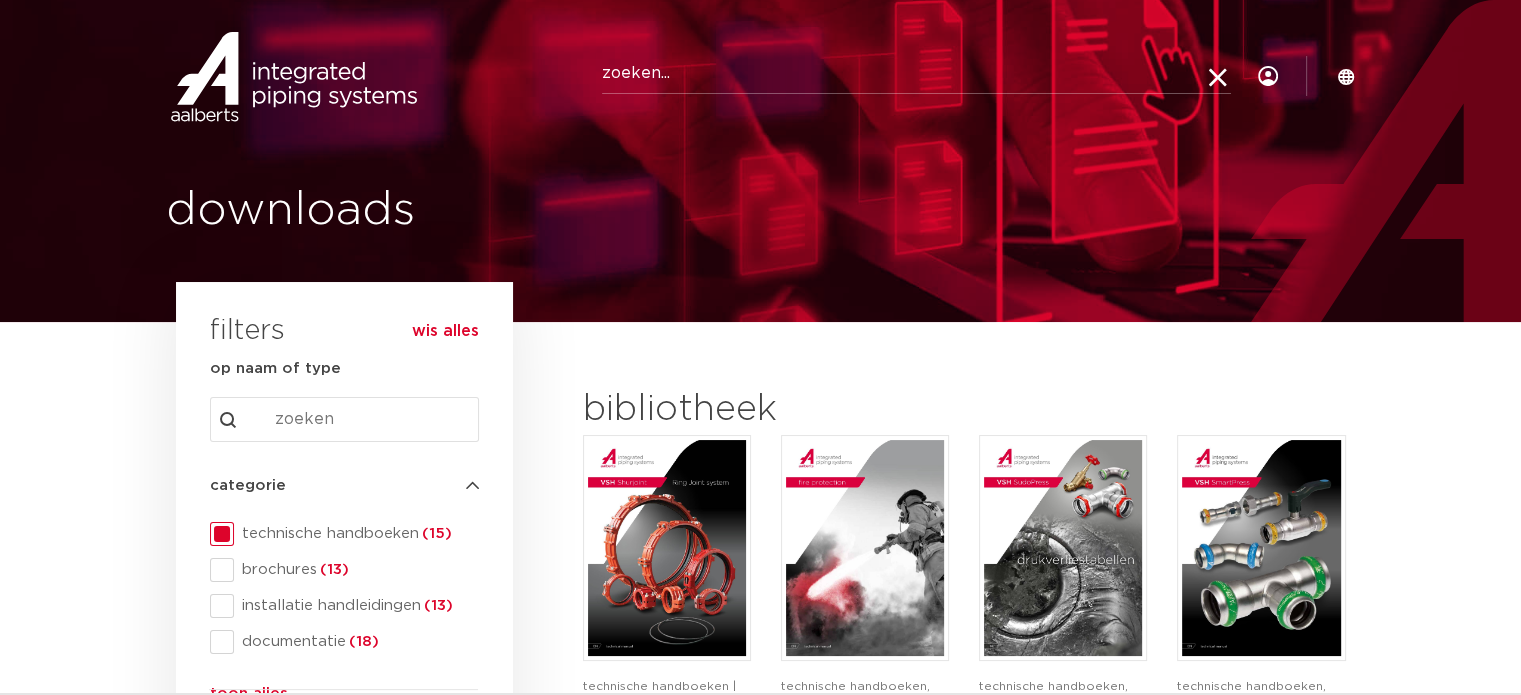 paste on "213994" 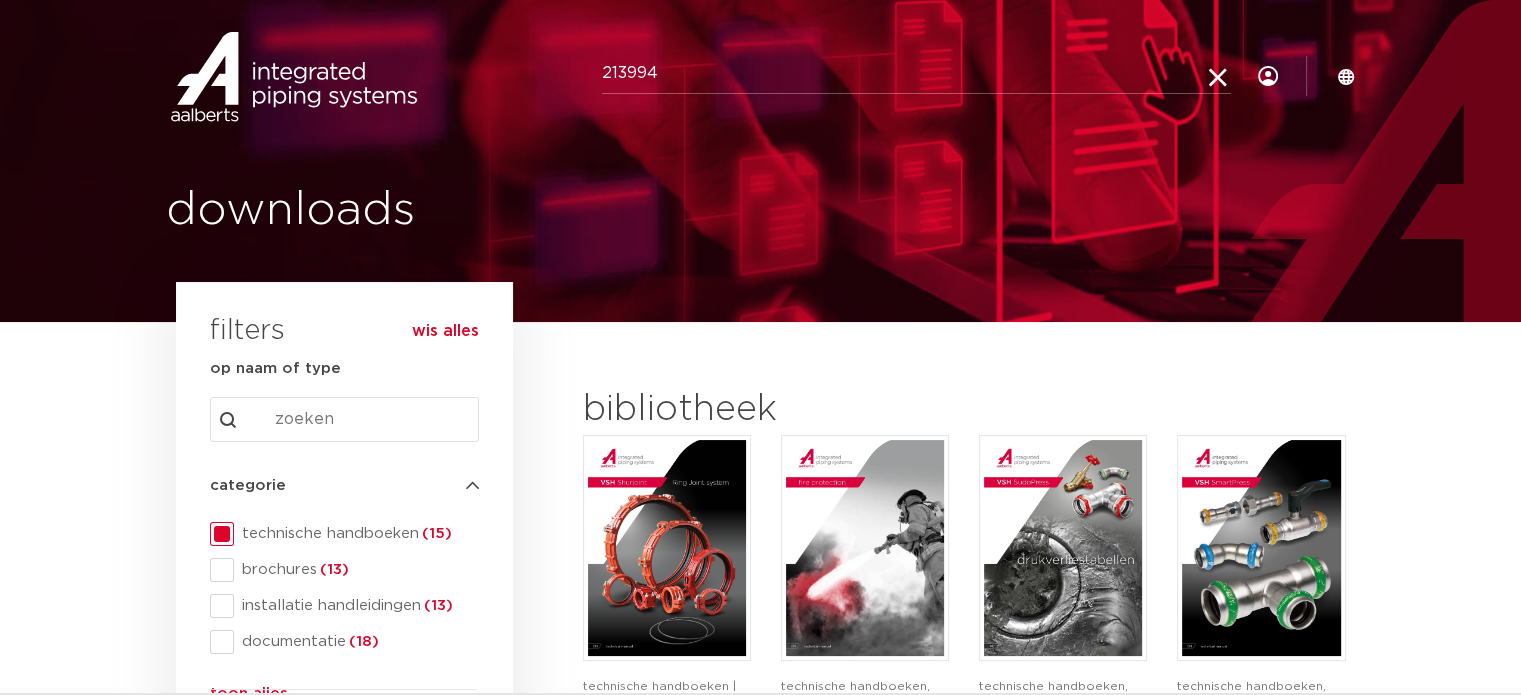 type on "213994" 